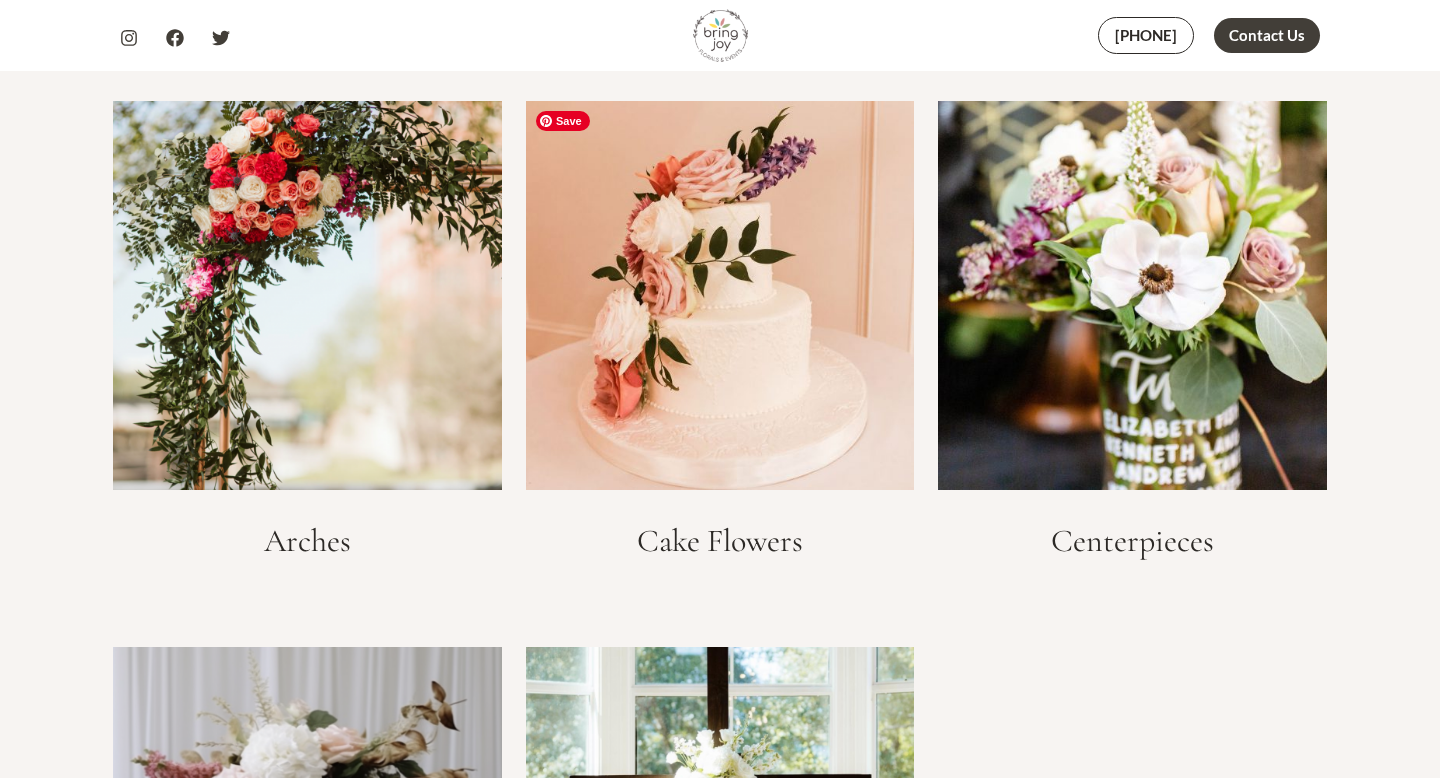 scroll, scrollTop: 3421, scrollLeft: 0, axis: vertical 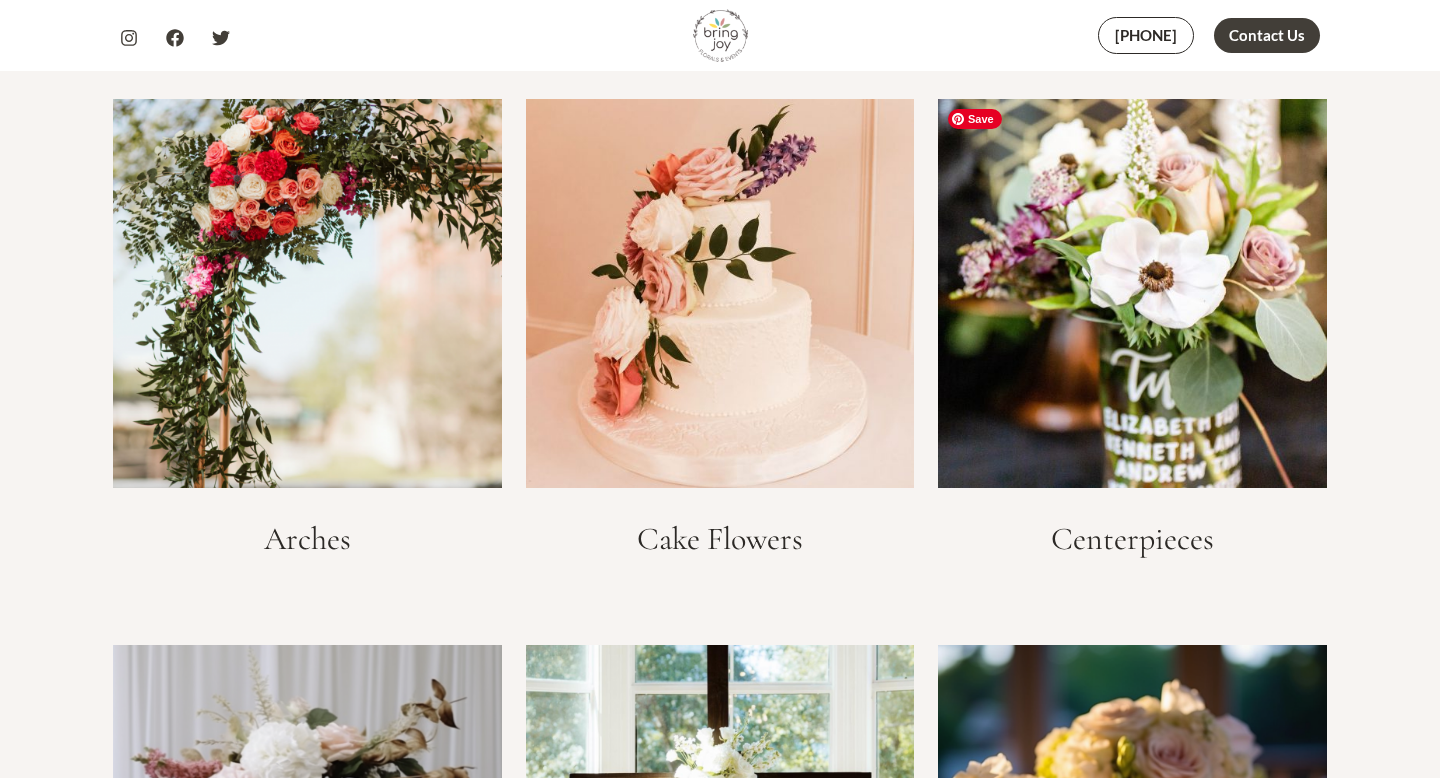 click at bounding box center [1132, 293] 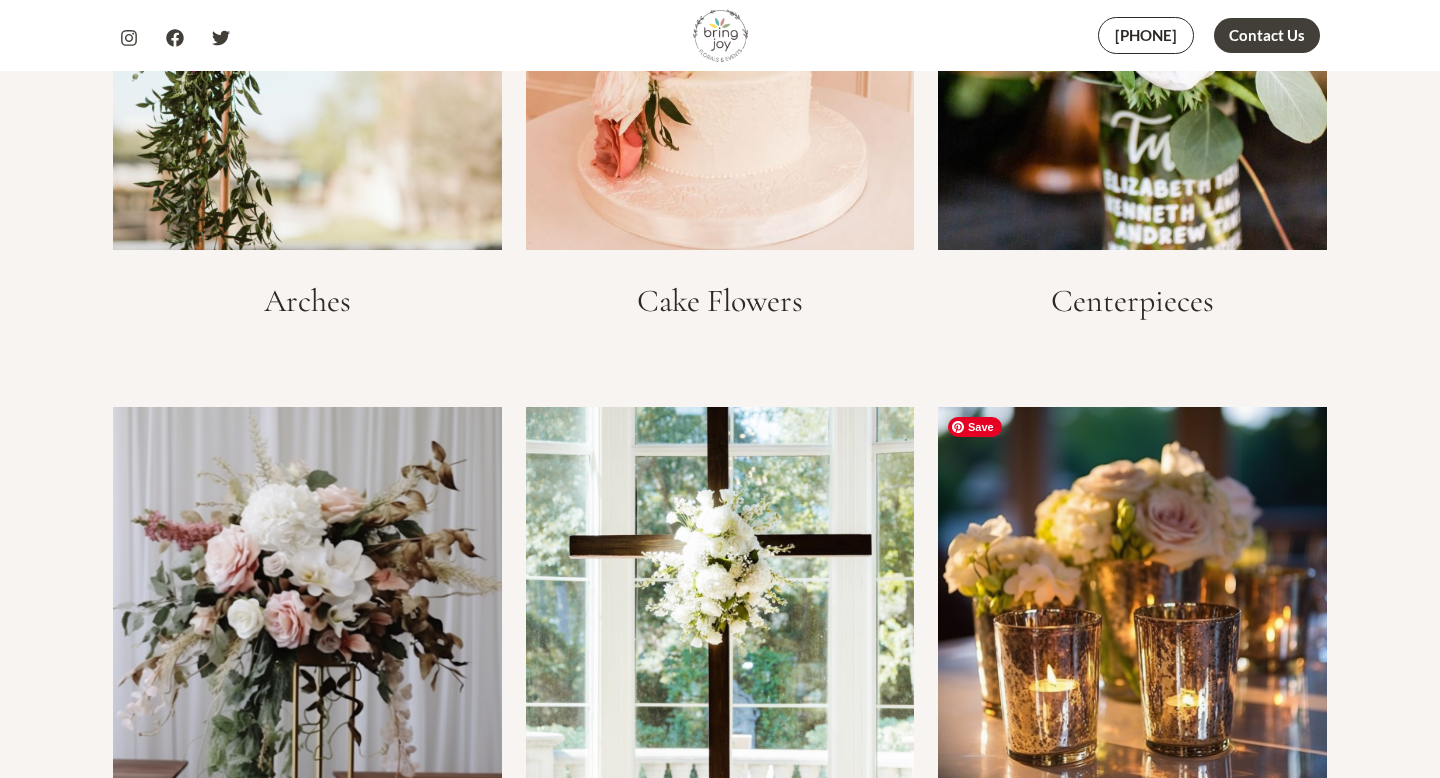 scroll, scrollTop: 3668, scrollLeft: 0, axis: vertical 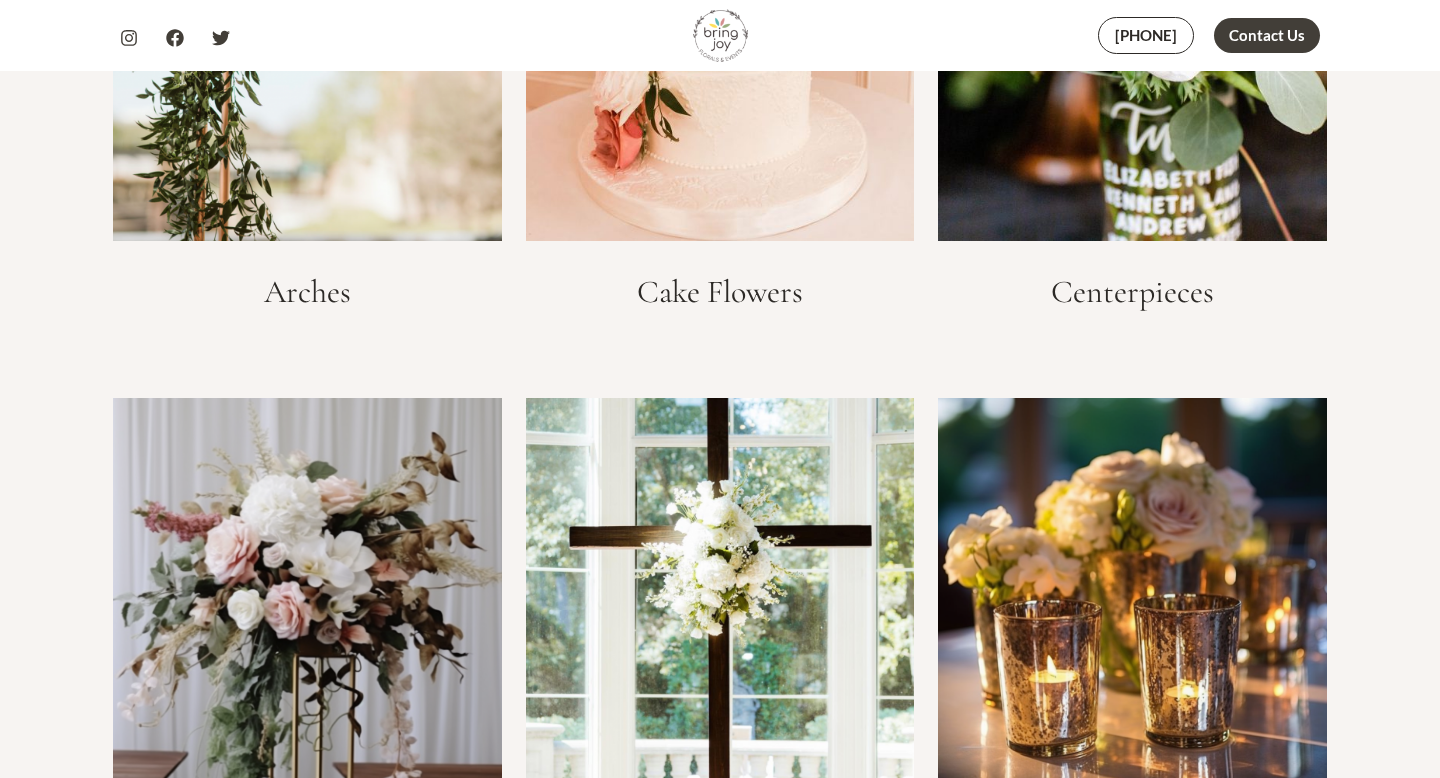 click on "Centerpieces" at bounding box center (1132, 91) 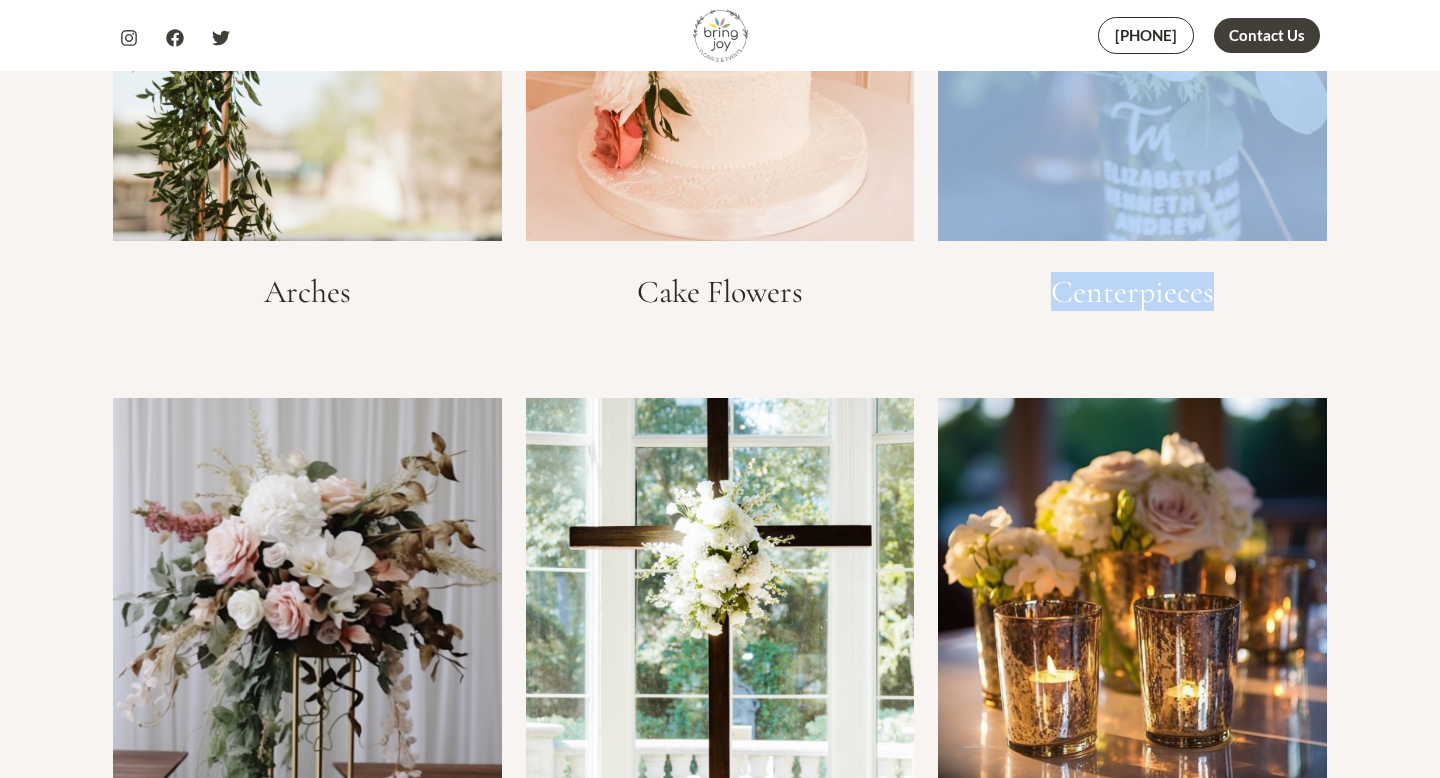 click on "Centerpieces" at bounding box center (1132, 91) 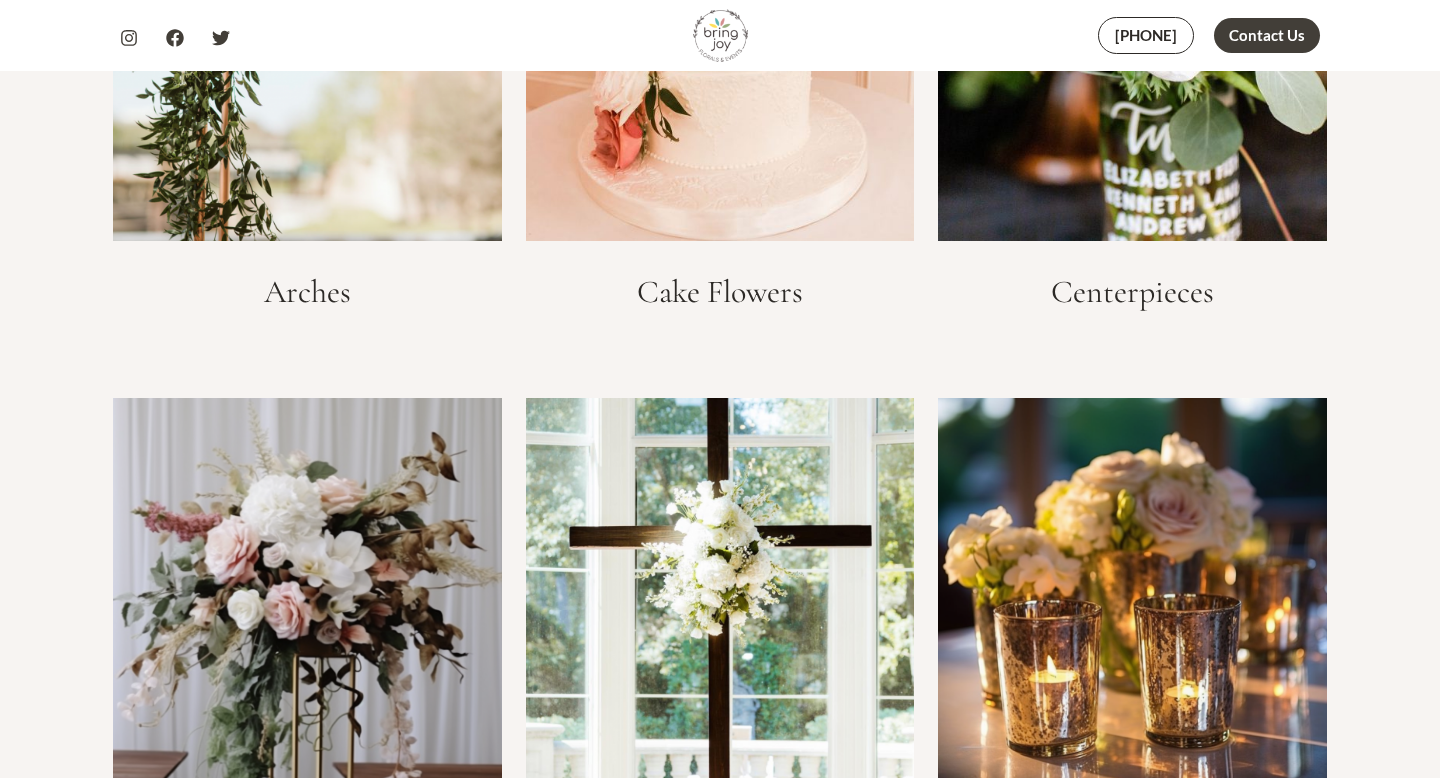 click on "Centerpieces" at bounding box center (1132, 292) 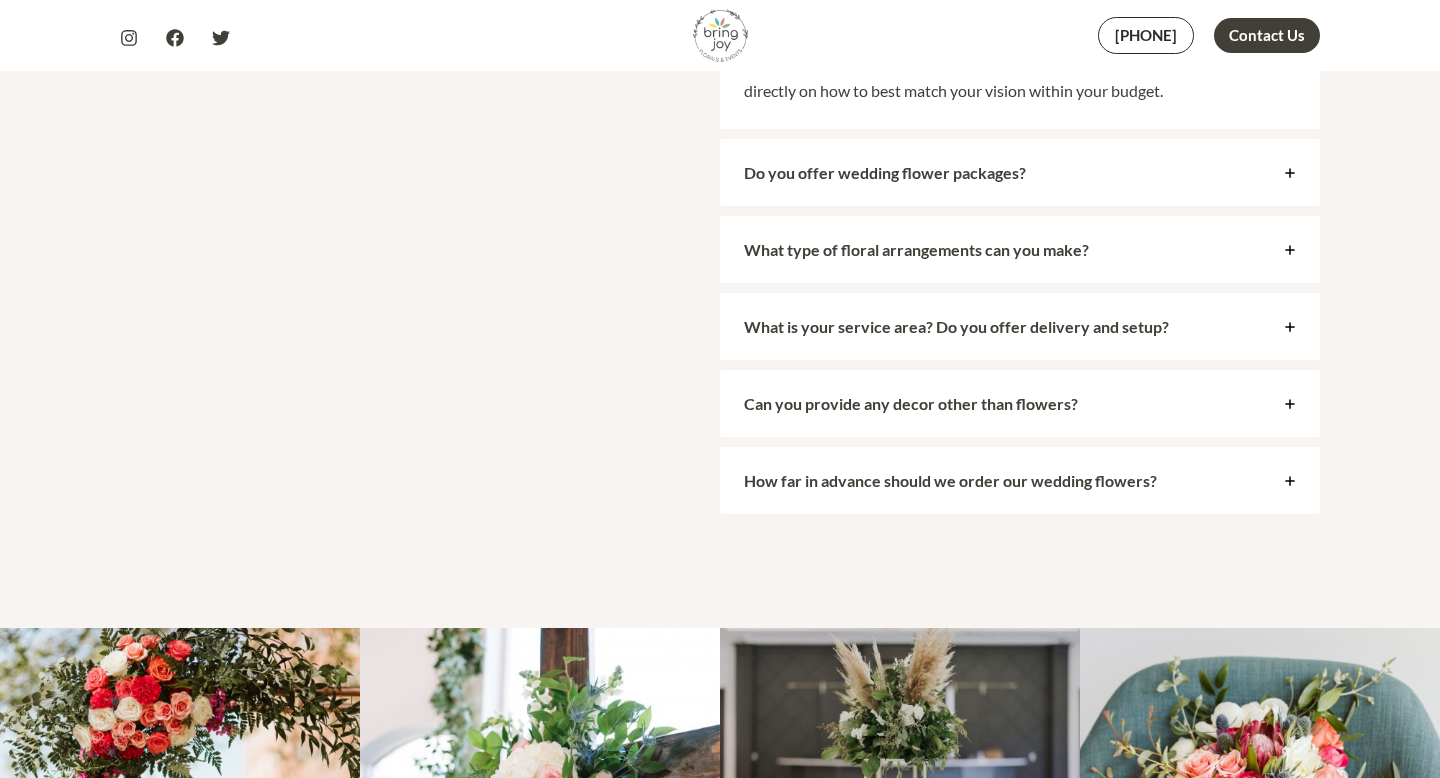 scroll, scrollTop: 7931, scrollLeft: 0, axis: vertical 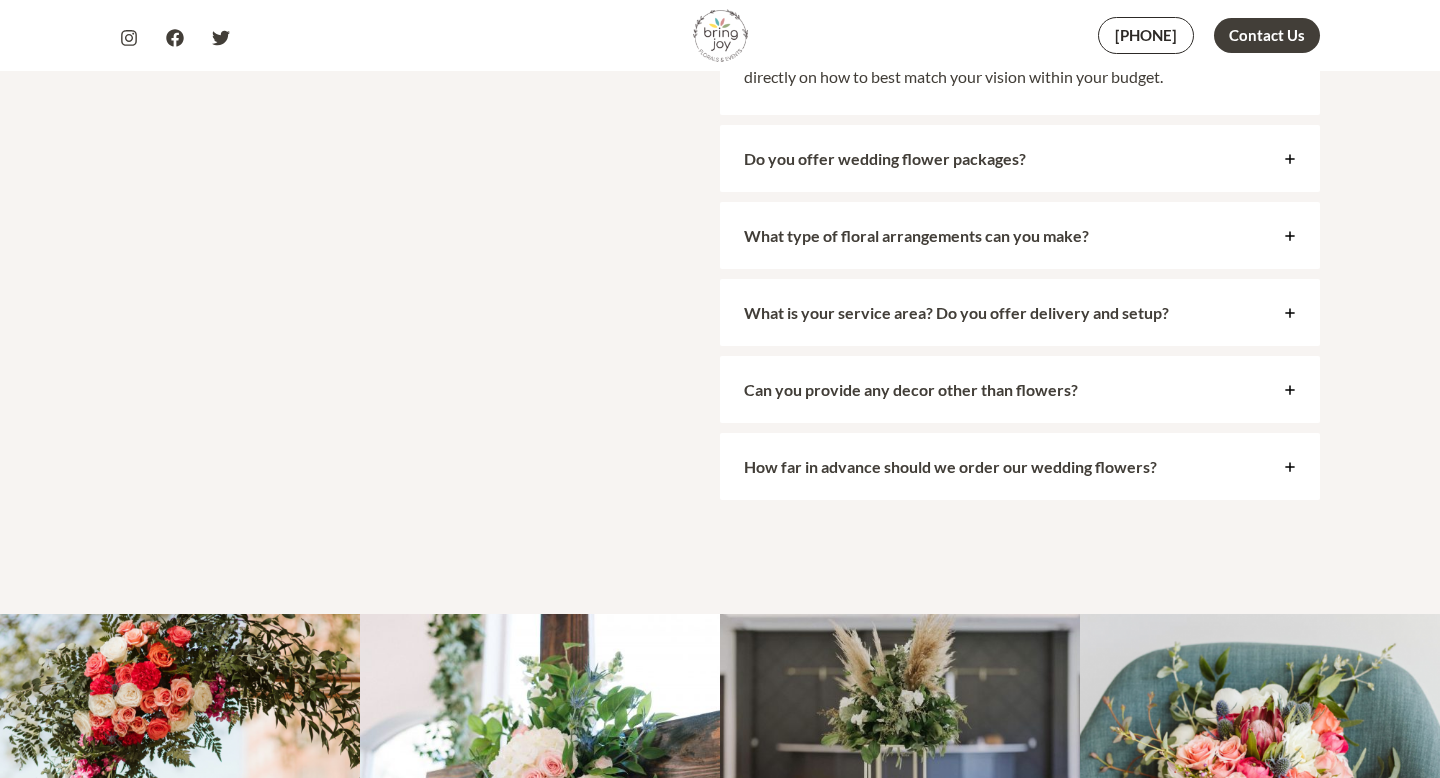 click on "Do you offer wedding flower packages?" at bounding box center [885, 158] 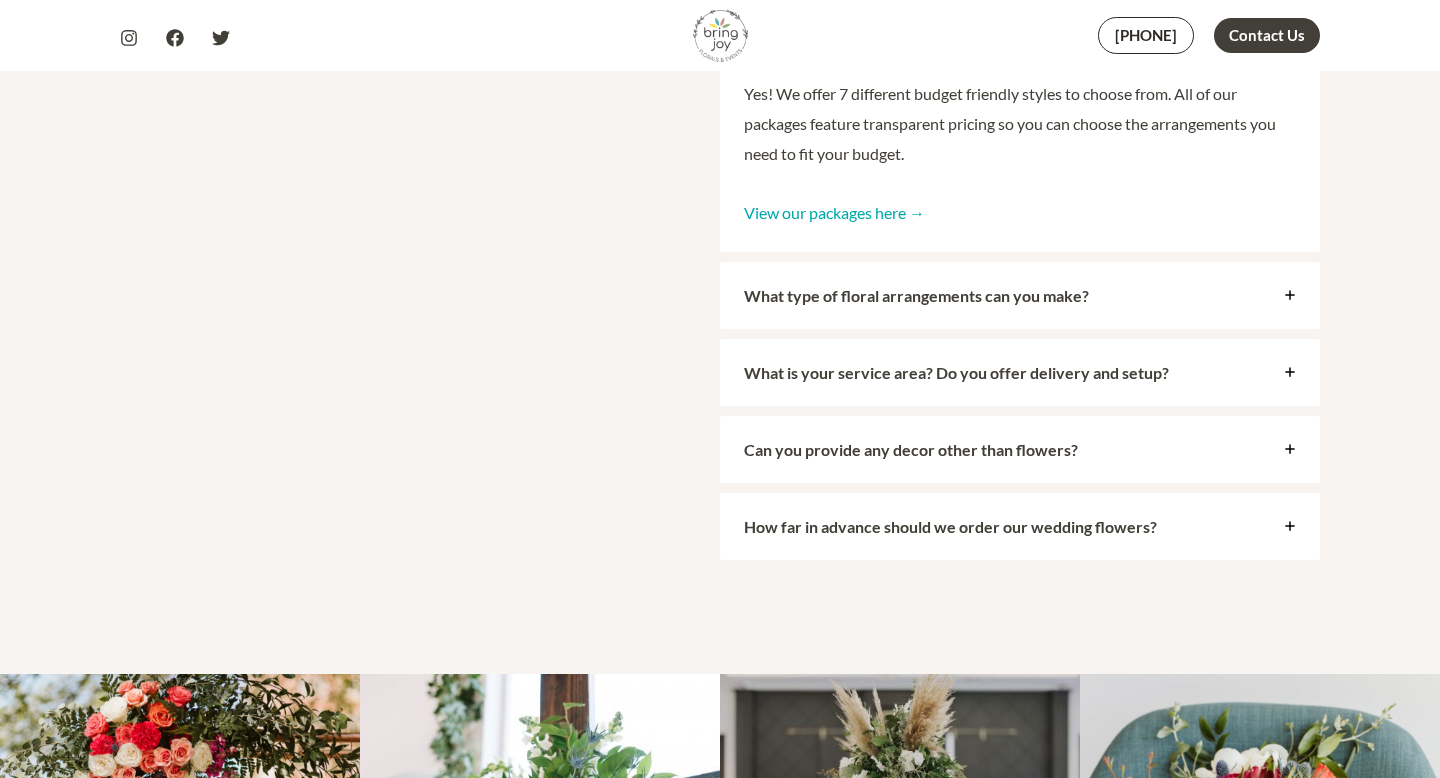 click on "View our packages here →" at bounding box center (834, 212) 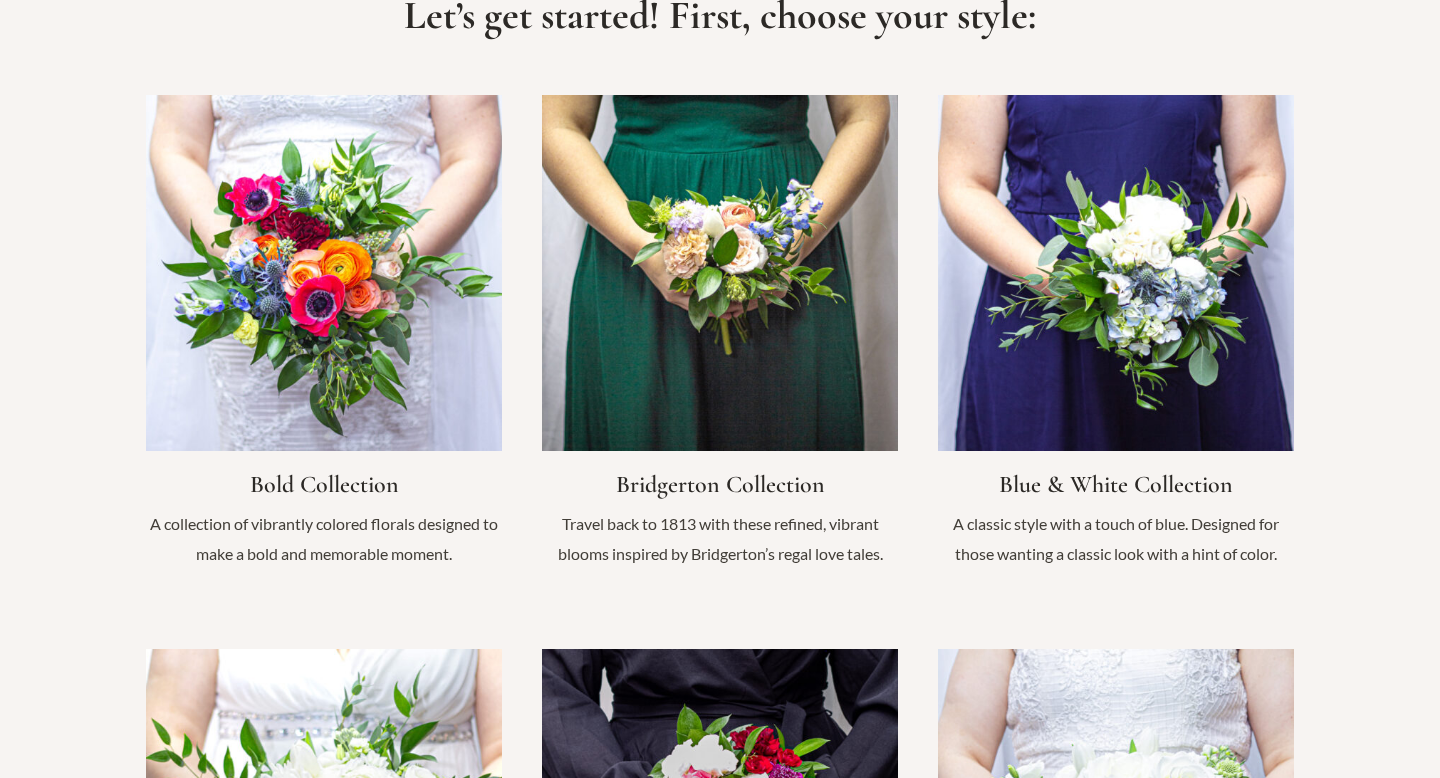 scroll, scrollTop: 1420, scrollLeft: 0, axis: vertical 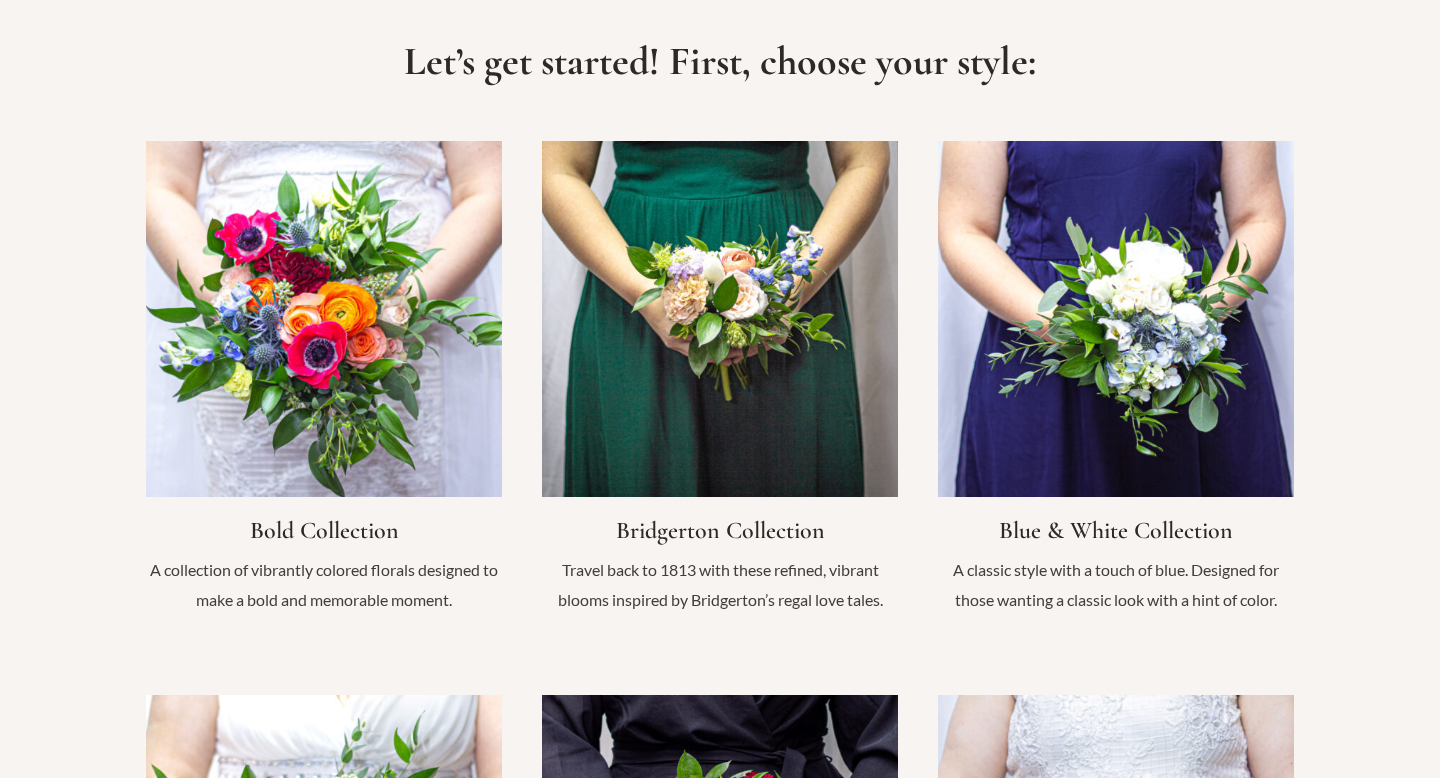 click at bounding box center [324, 388] 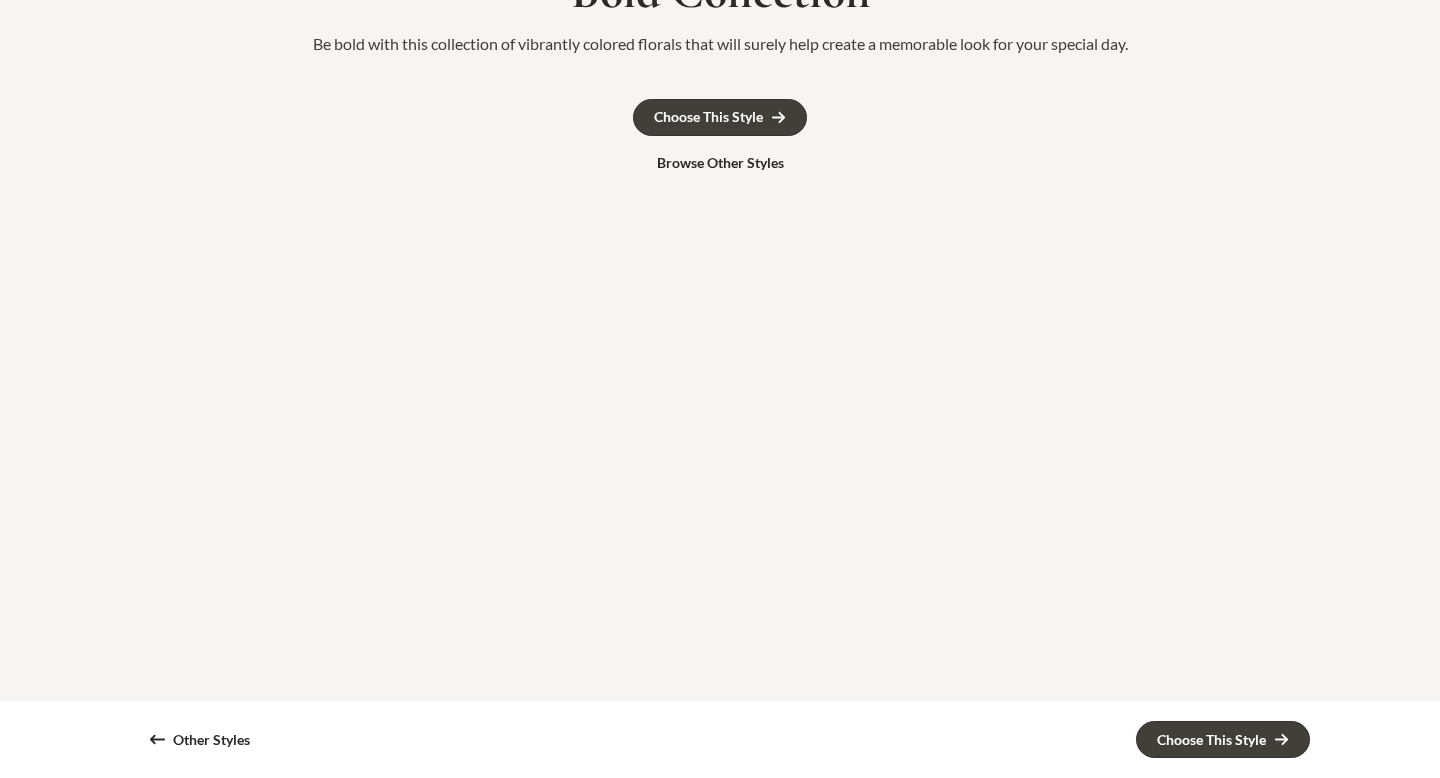 scroll, scrollTop: 0, scrollLeft: 0, axis: both 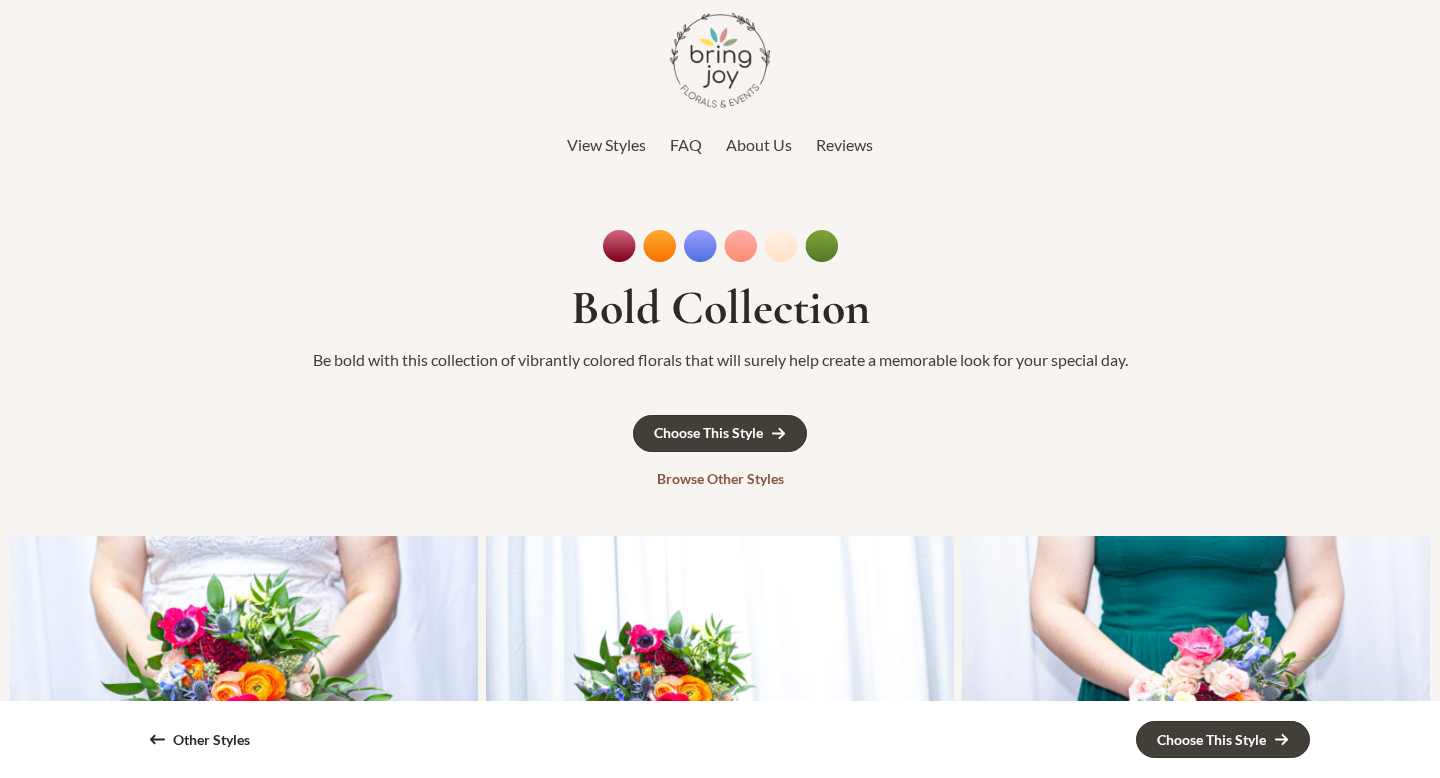 click on "Browse Other Styles" at bounding box center [720, 479] 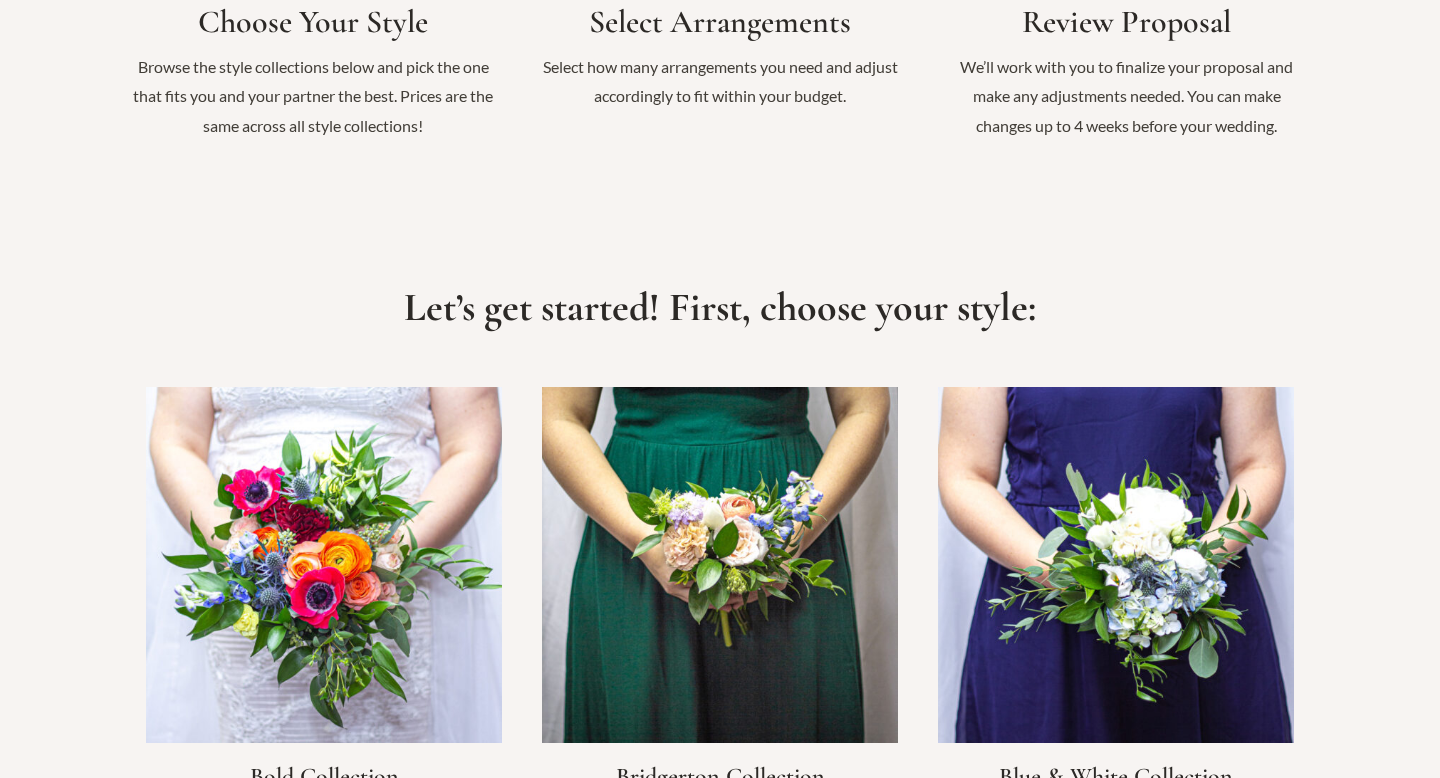 scroll, scrollTop: 1226, scrollLeft: 0, axis: vertical 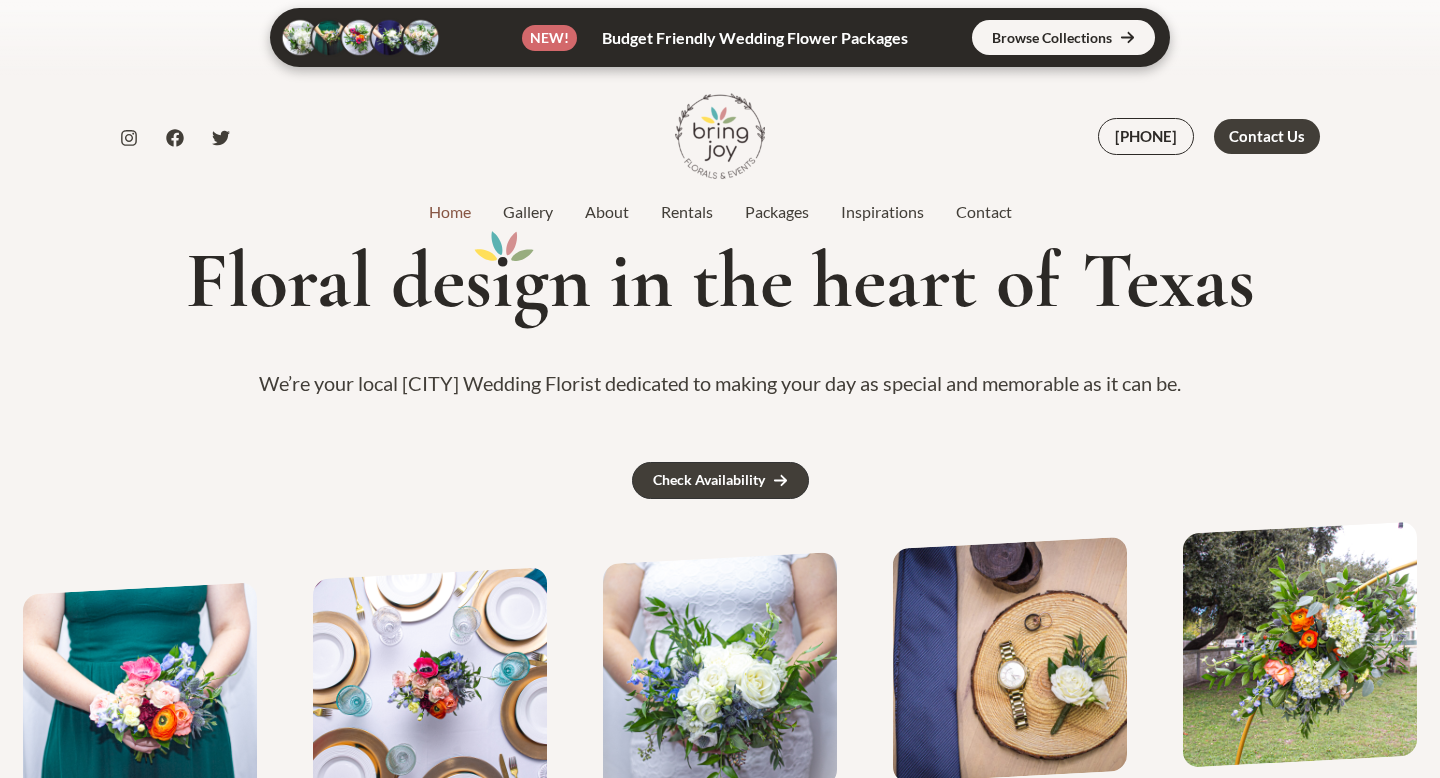 click on "Home
Gallery
About
Rentals
Packages
Inspirations
Contact" at bounding box center (720, 212) 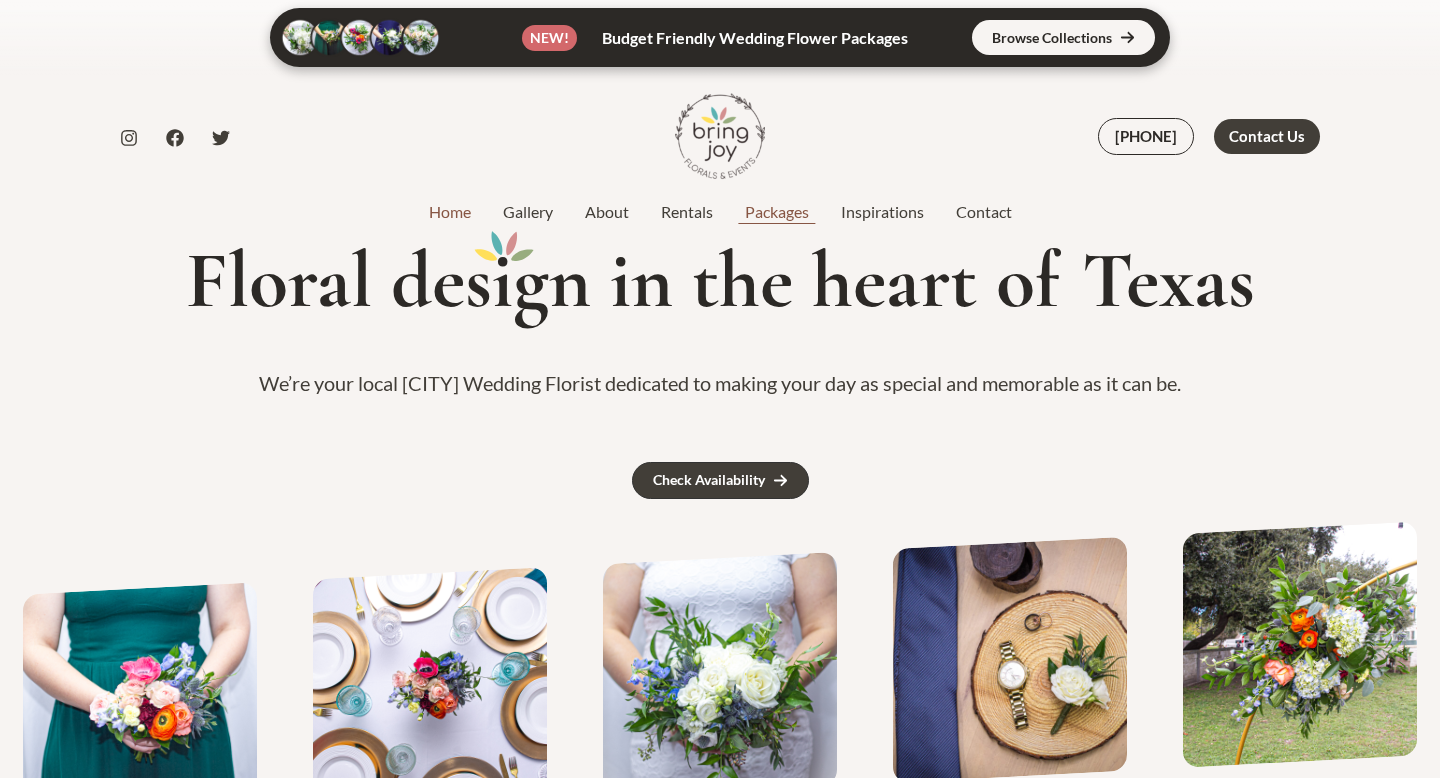 click on "Packages" at bounding box center [777, 212] 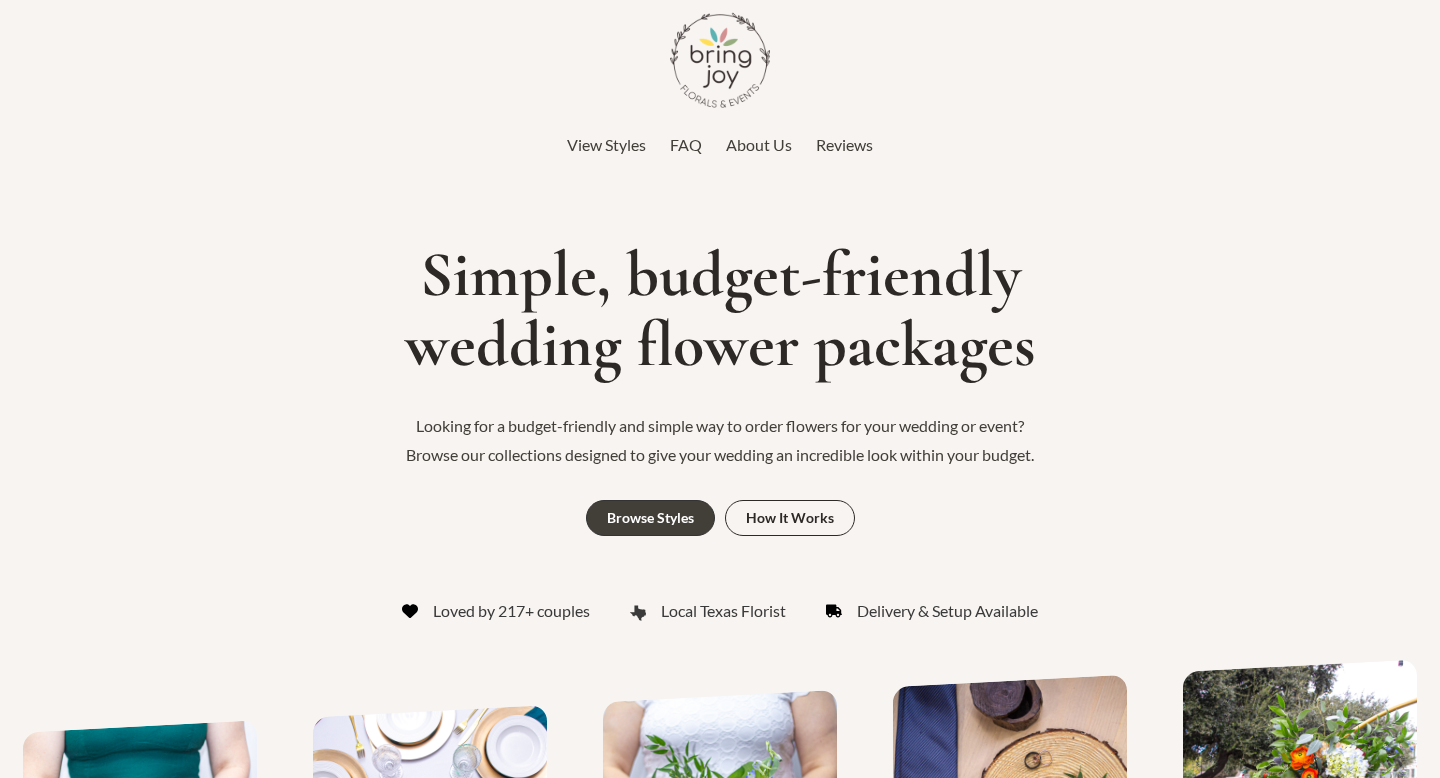 scroll, scrollTop: 0, scrollLeft: 0, axis: both 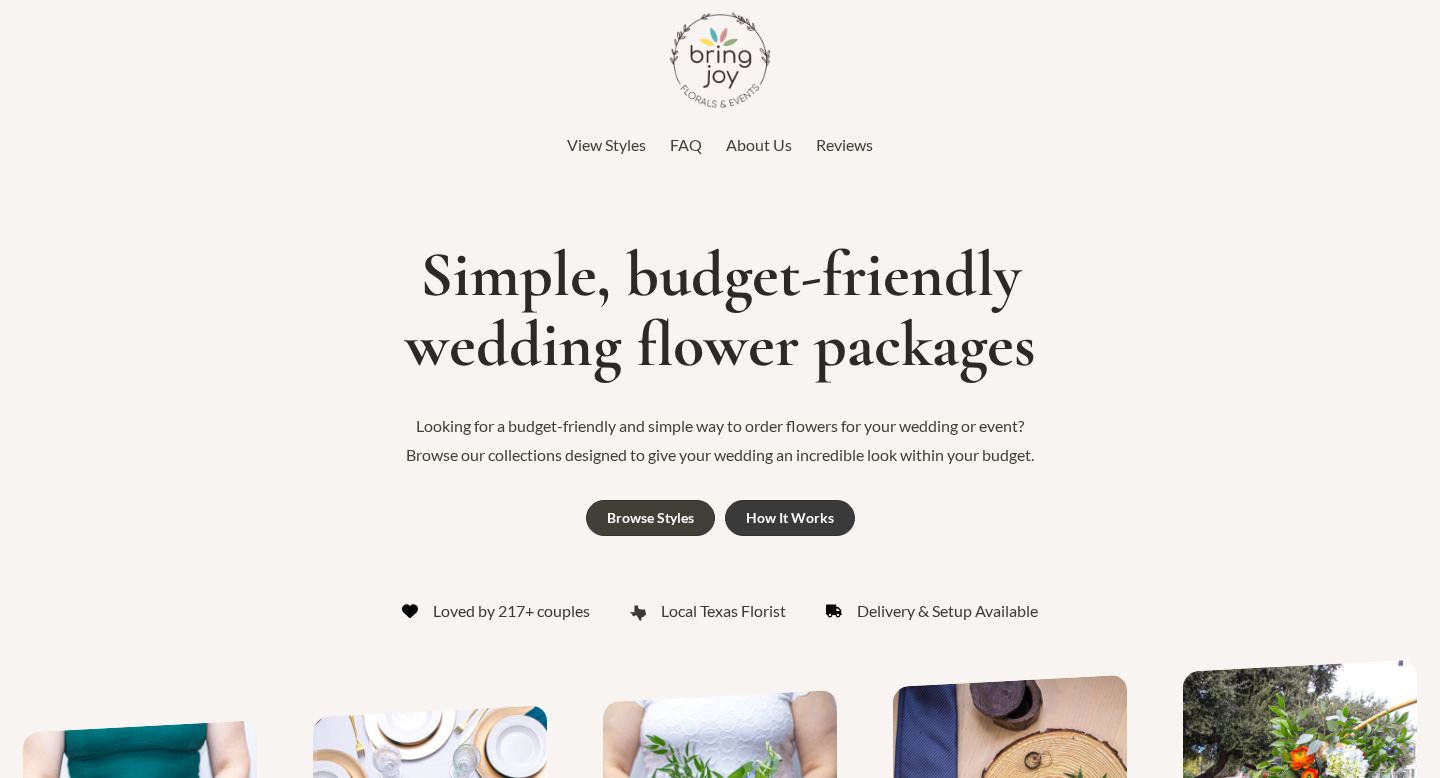 click on "How It Works" at bounding box center (790, 518) 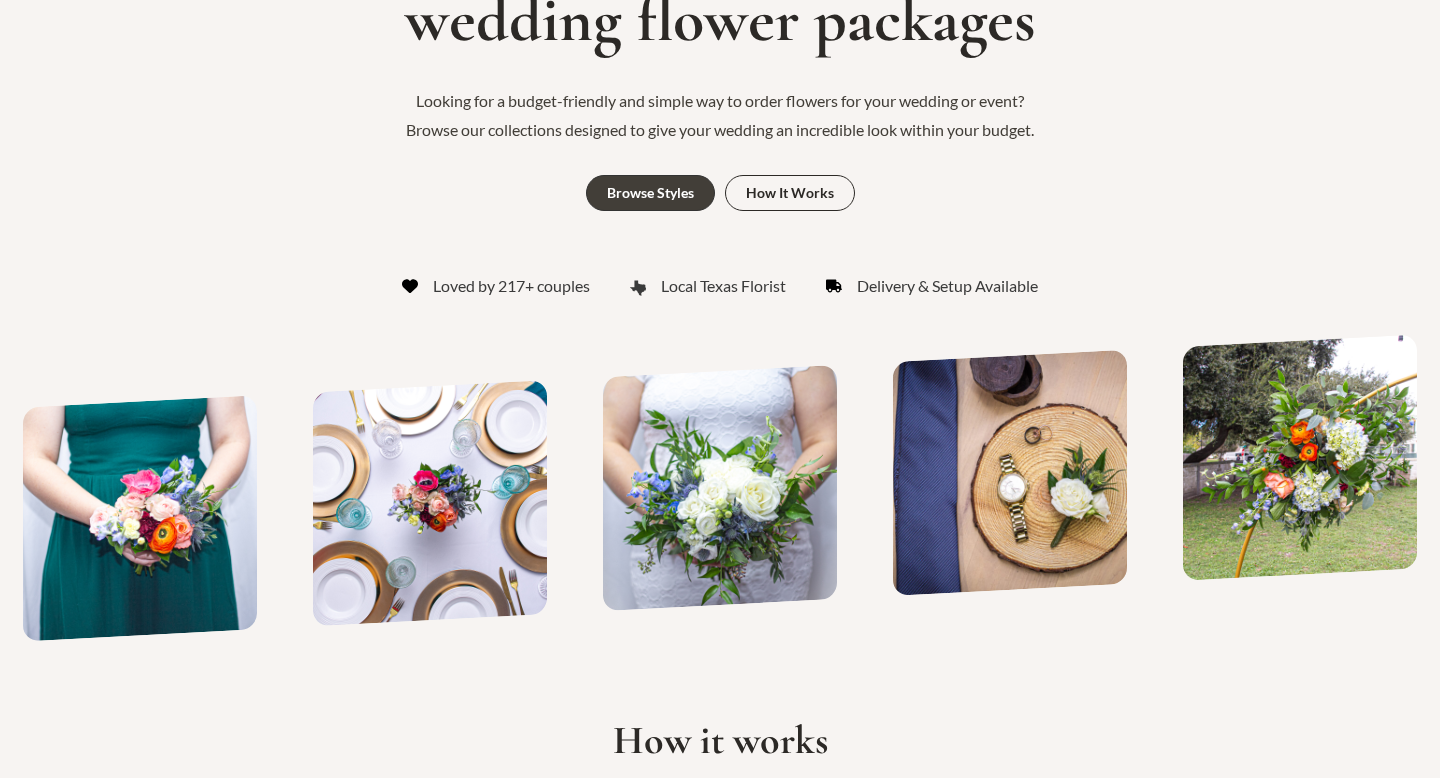 scroll, scrollTop: 0, scrollLeft: 0, axis: both 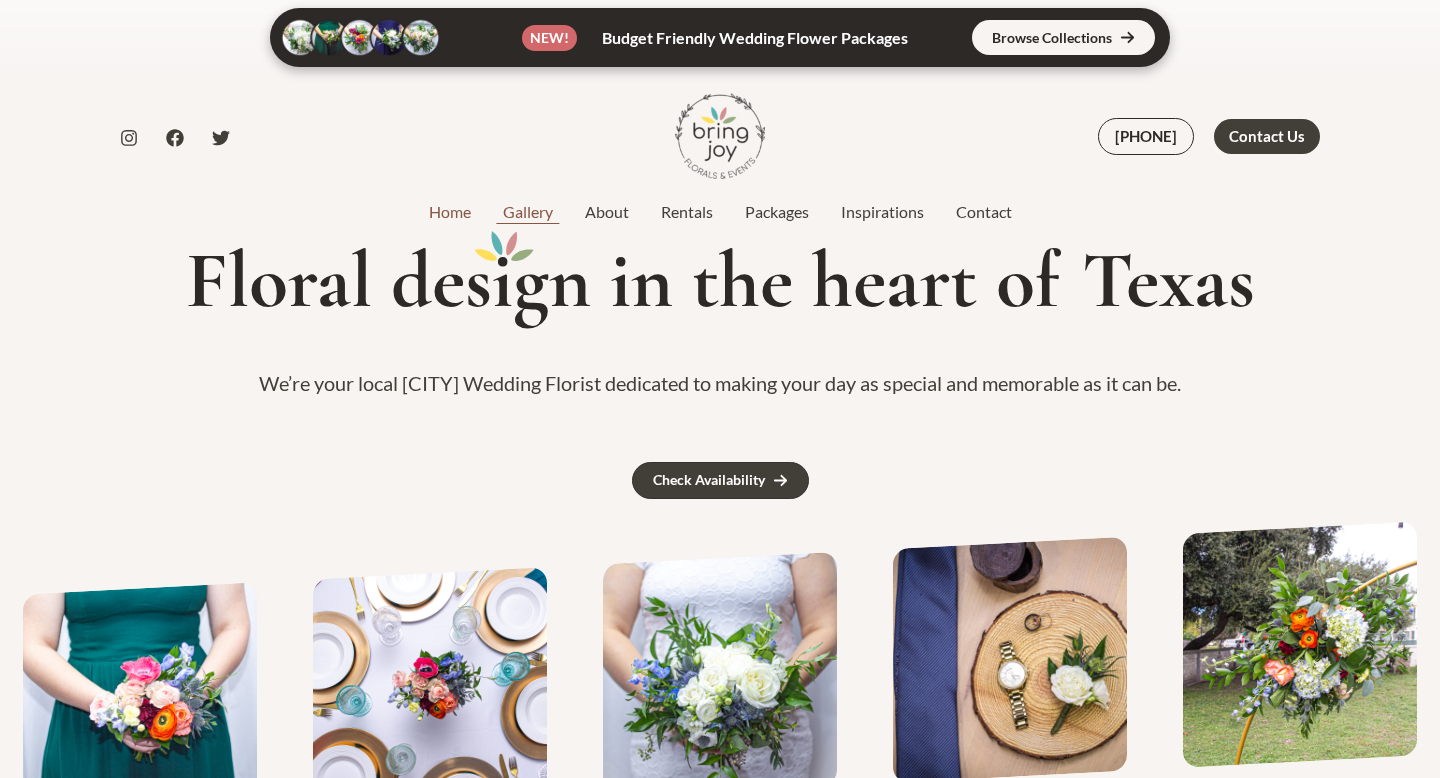 click on "Gallery" at bounding box center (528, 212) 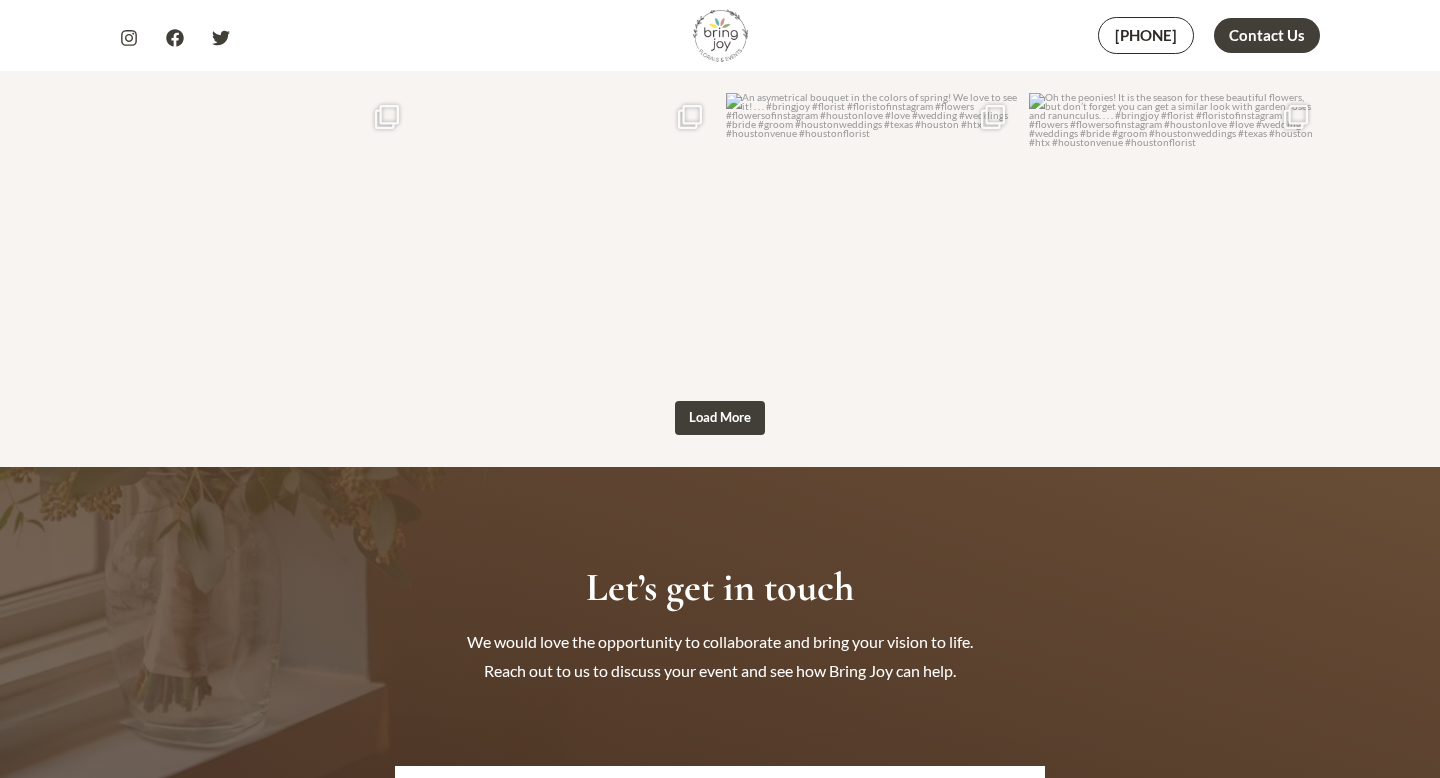 scroll, scrollTop: 2581, scrollLeft: 0, axis: vertical 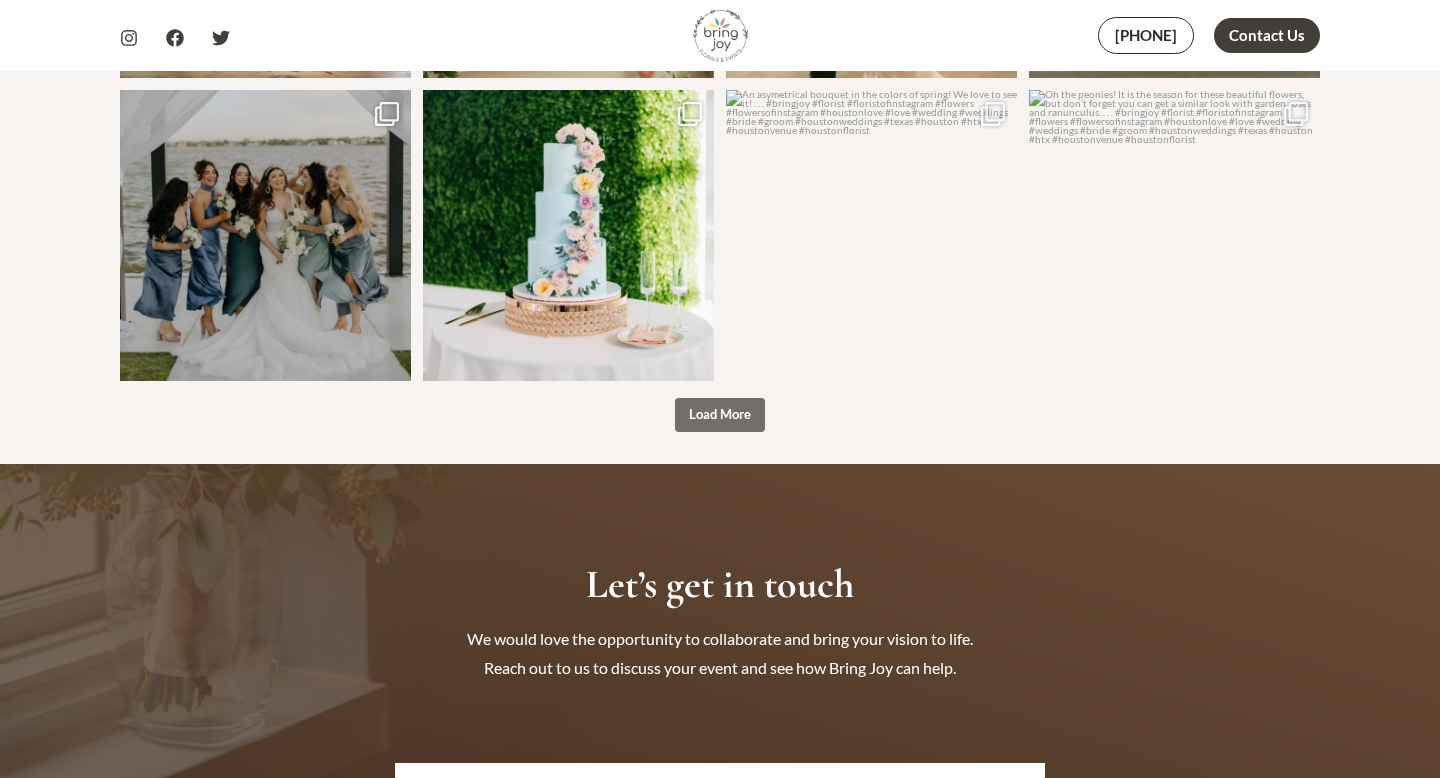 click on "Load More" at bounding box center [720, 415] 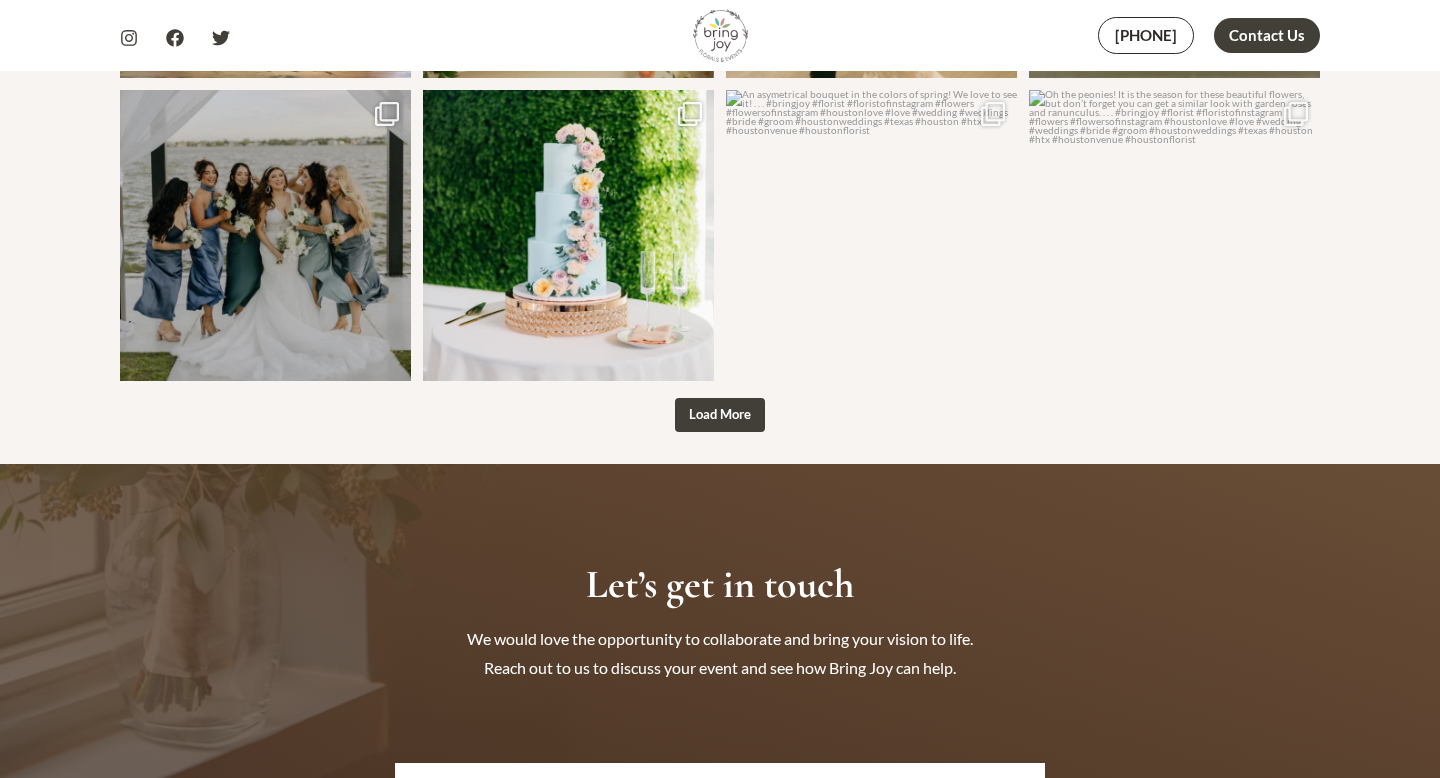 click at bounding box center (720, 35) 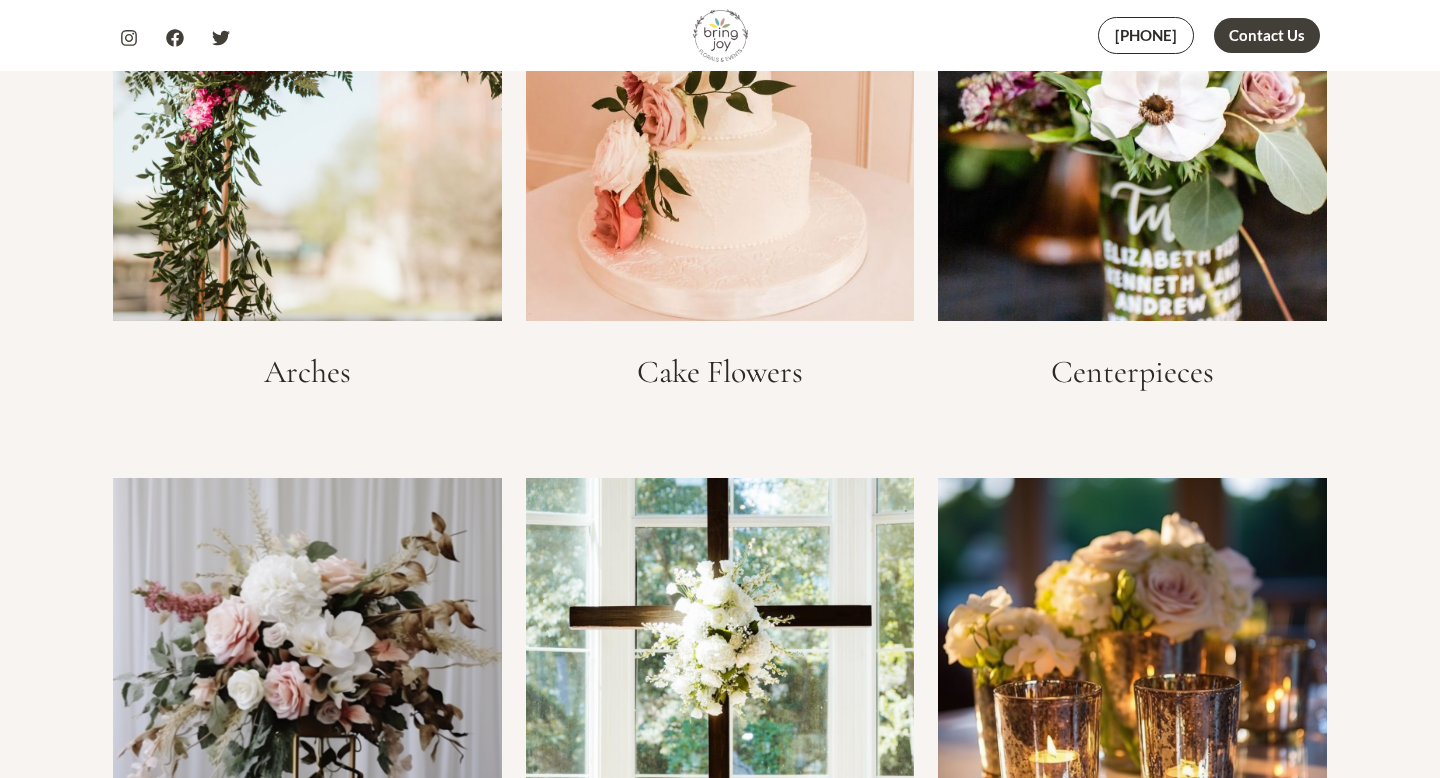 scroll, scrollTop: 3487, scrollLeft: 0, axis: vertical 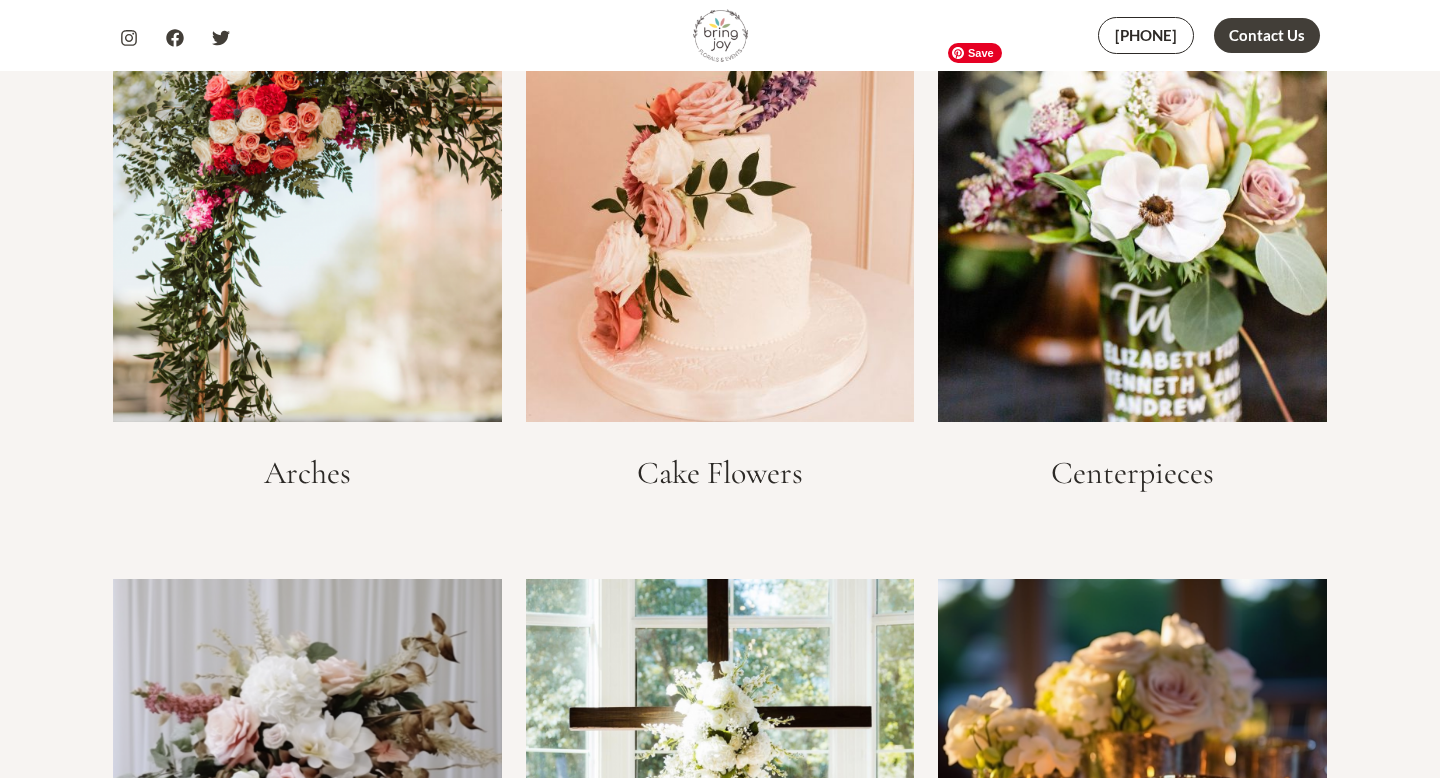 click at bounding box center (1132, 227) 